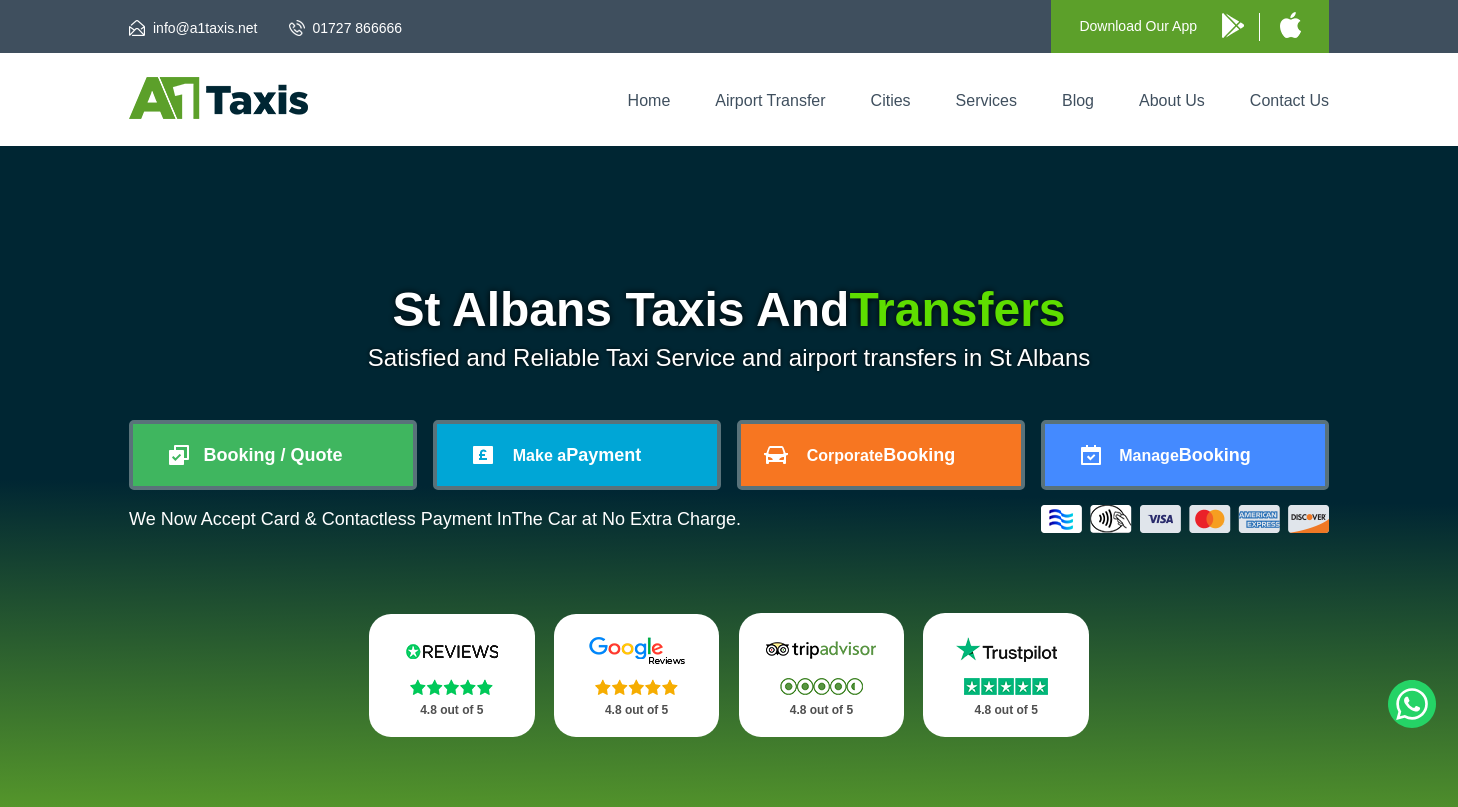scroll, scrollTop: 0, scrollLeft: 0, axis: both 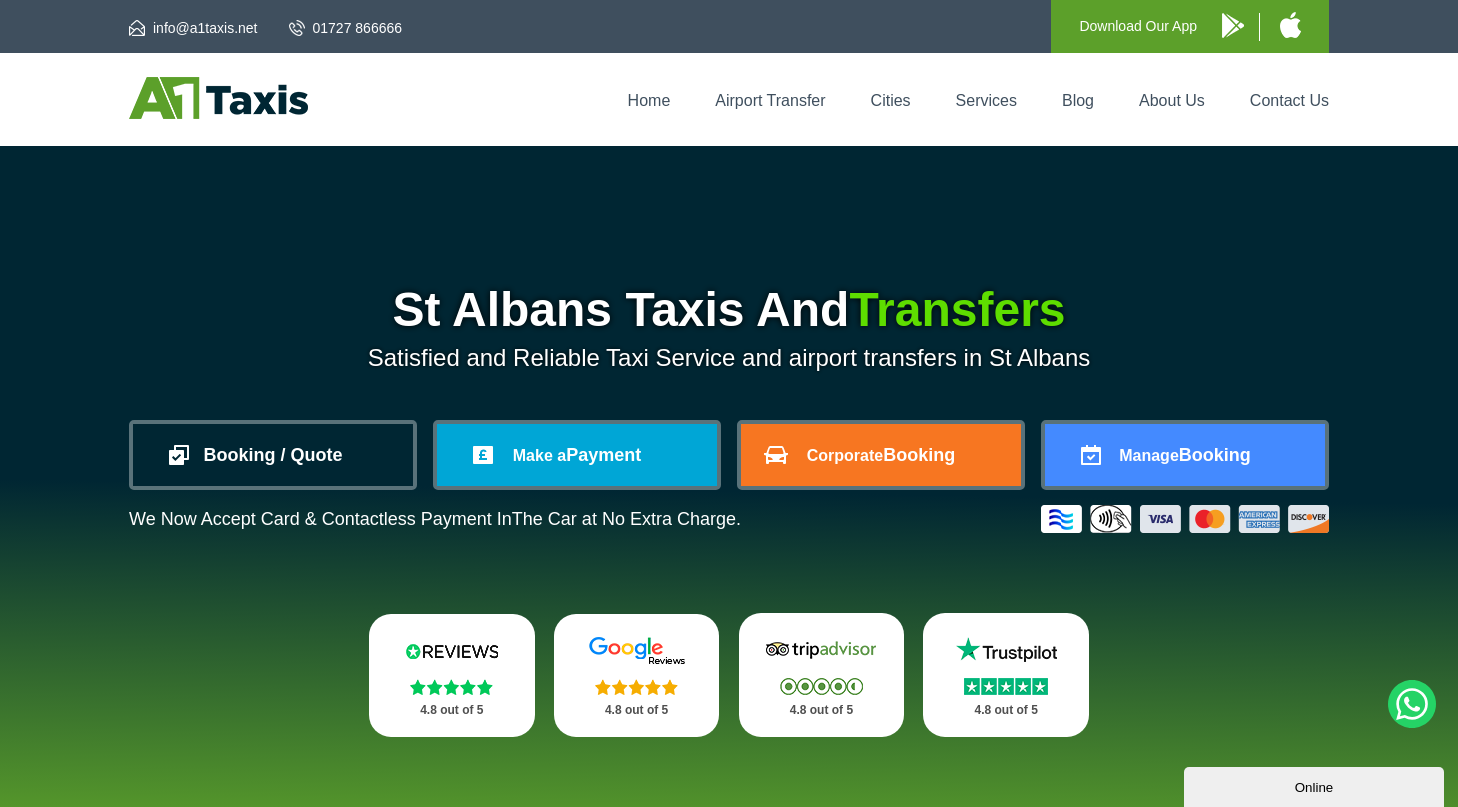 click on "Booking / Quote" at bounding box center [273, 455] 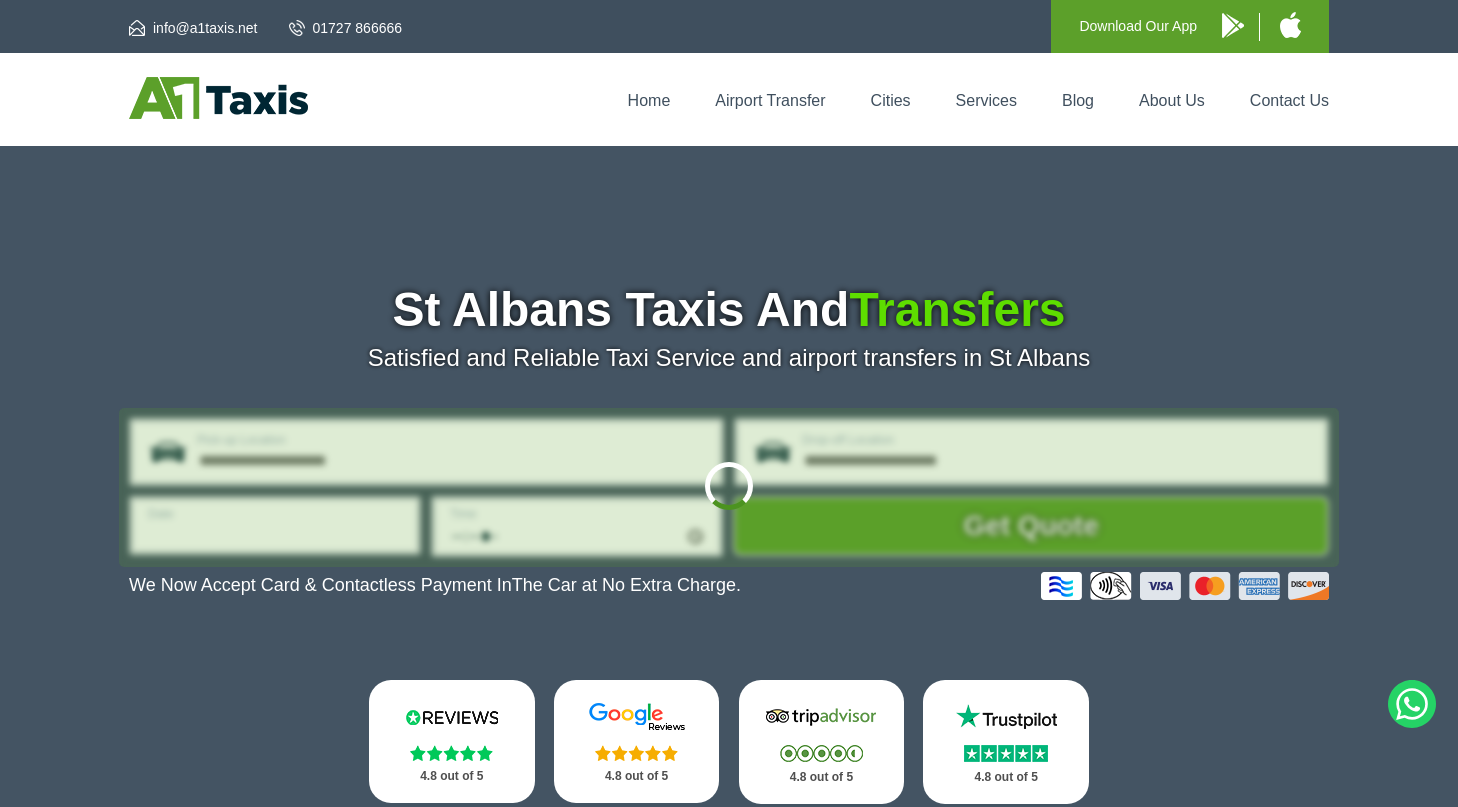 scroll, scrollTop: 0, scrollLeft: 0, axis: both 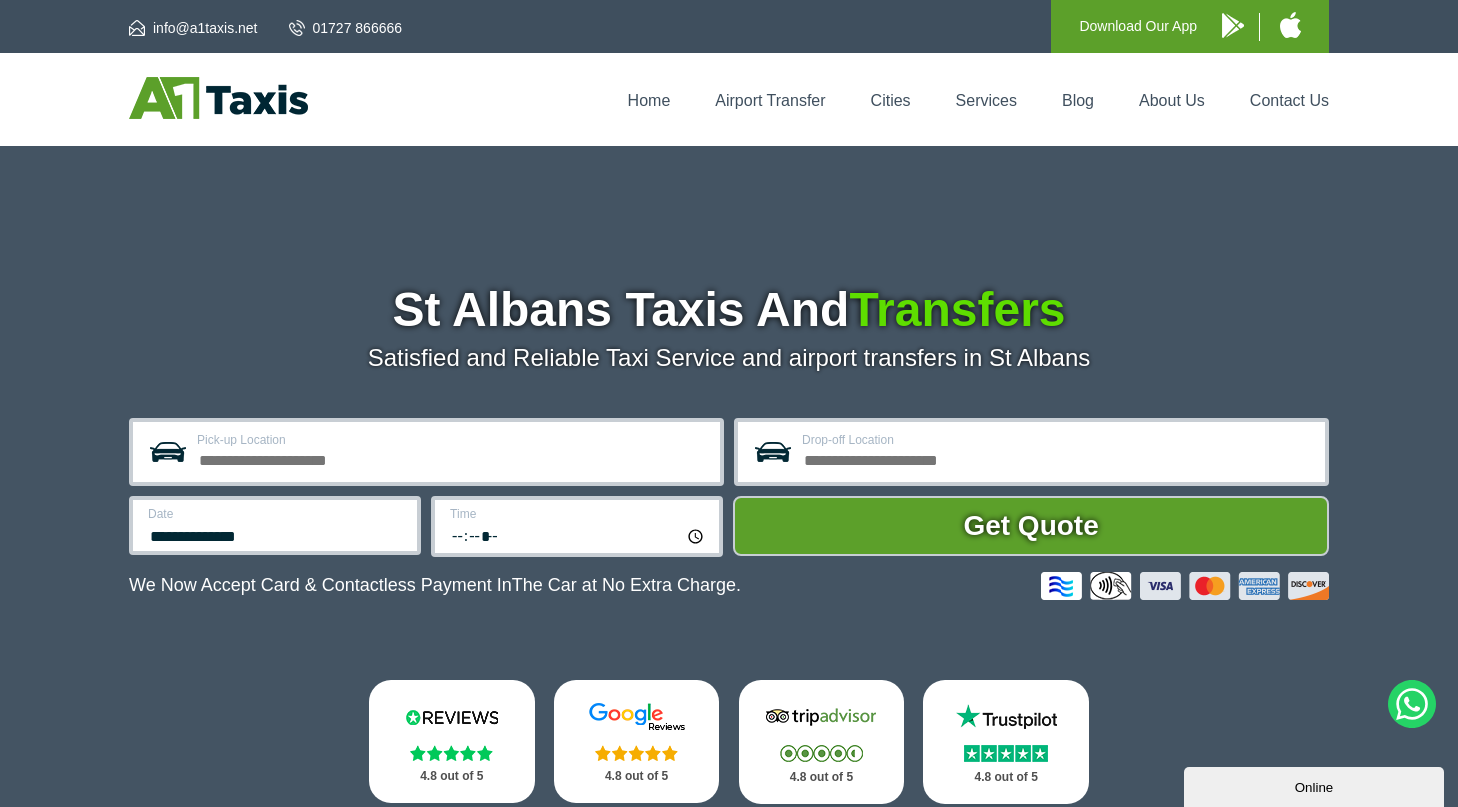 click on "Pick-up Location" at bounding box center [452, 458] 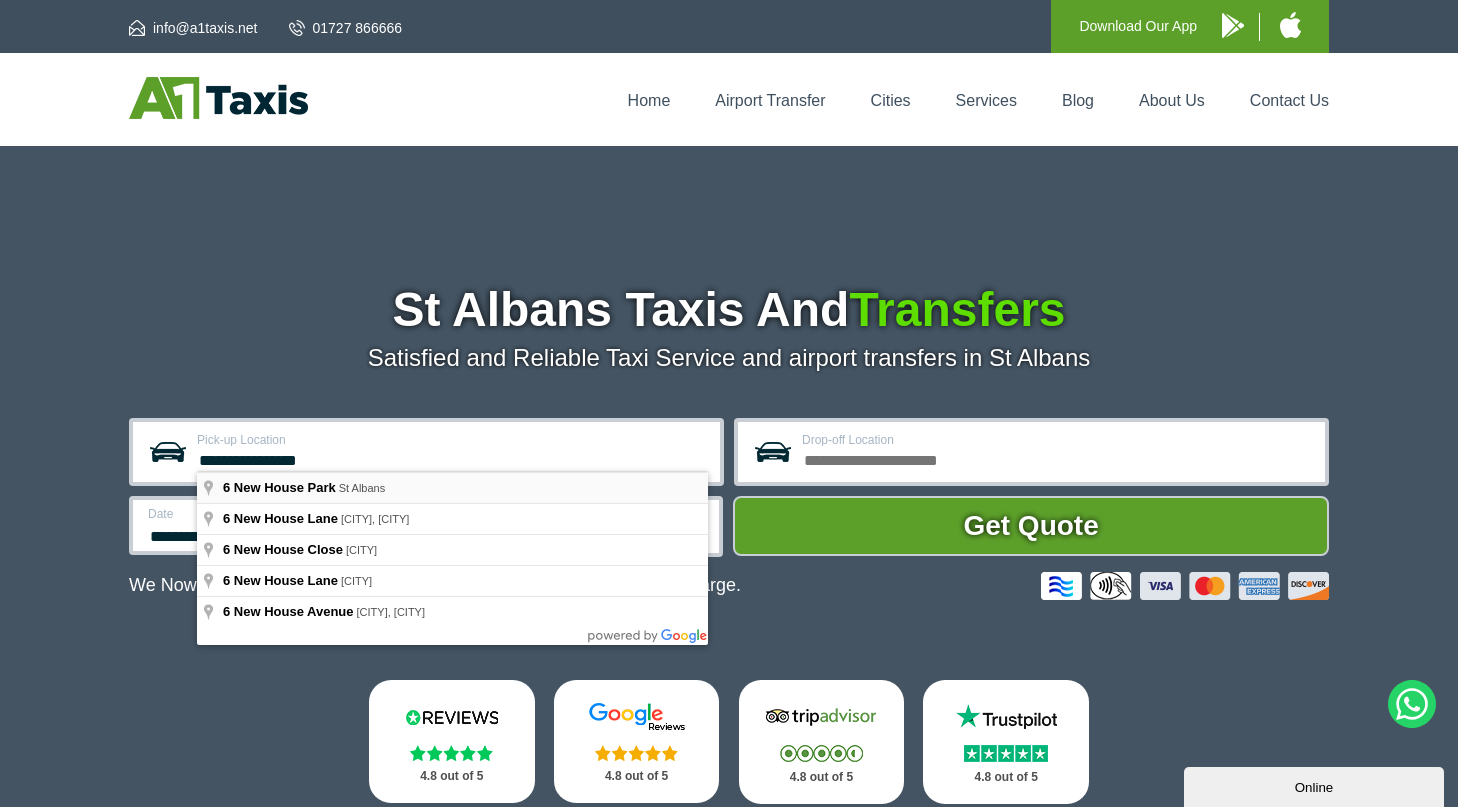 type on "**********" 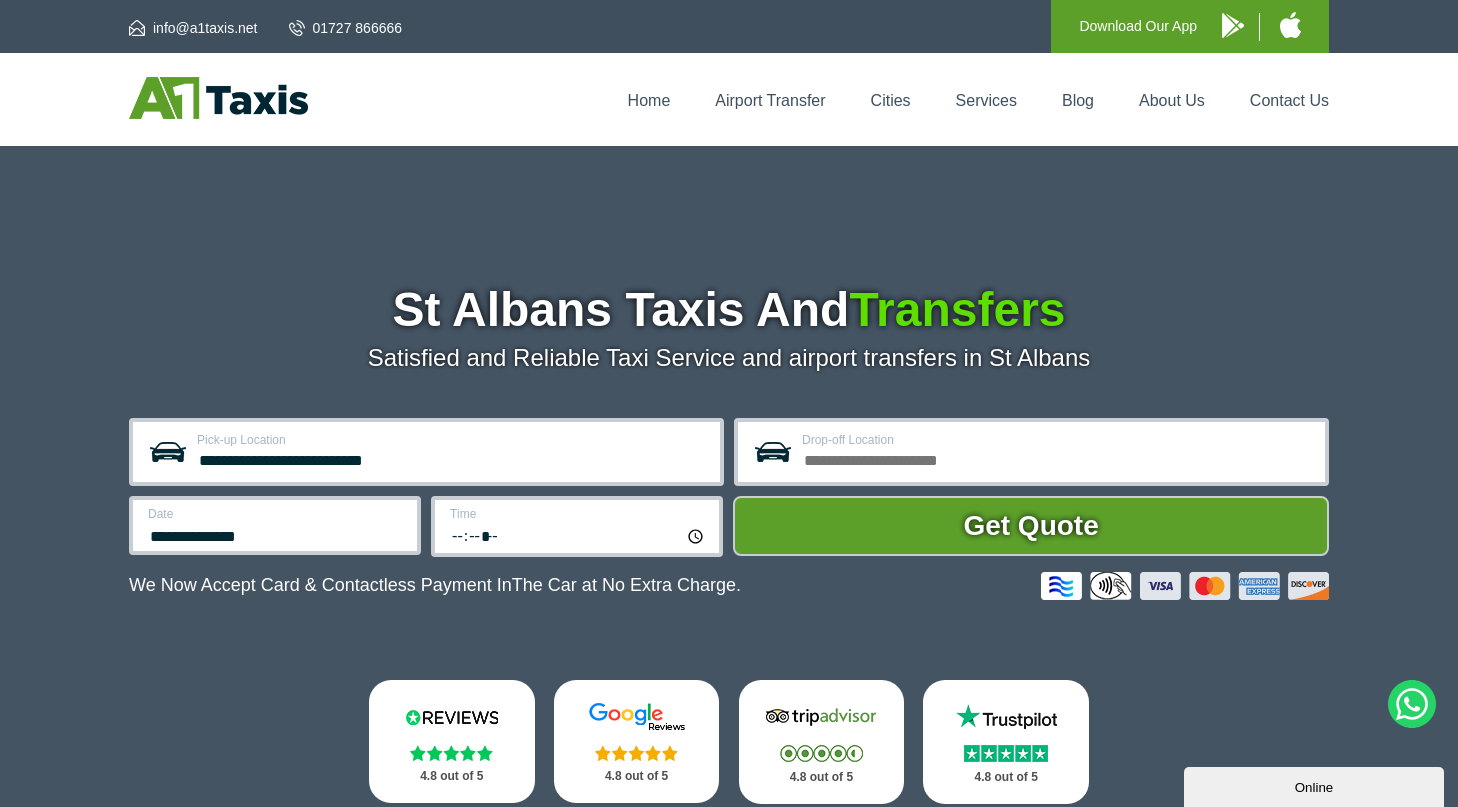 click on "Drop-off Location" at bounding box center (1057, 458) 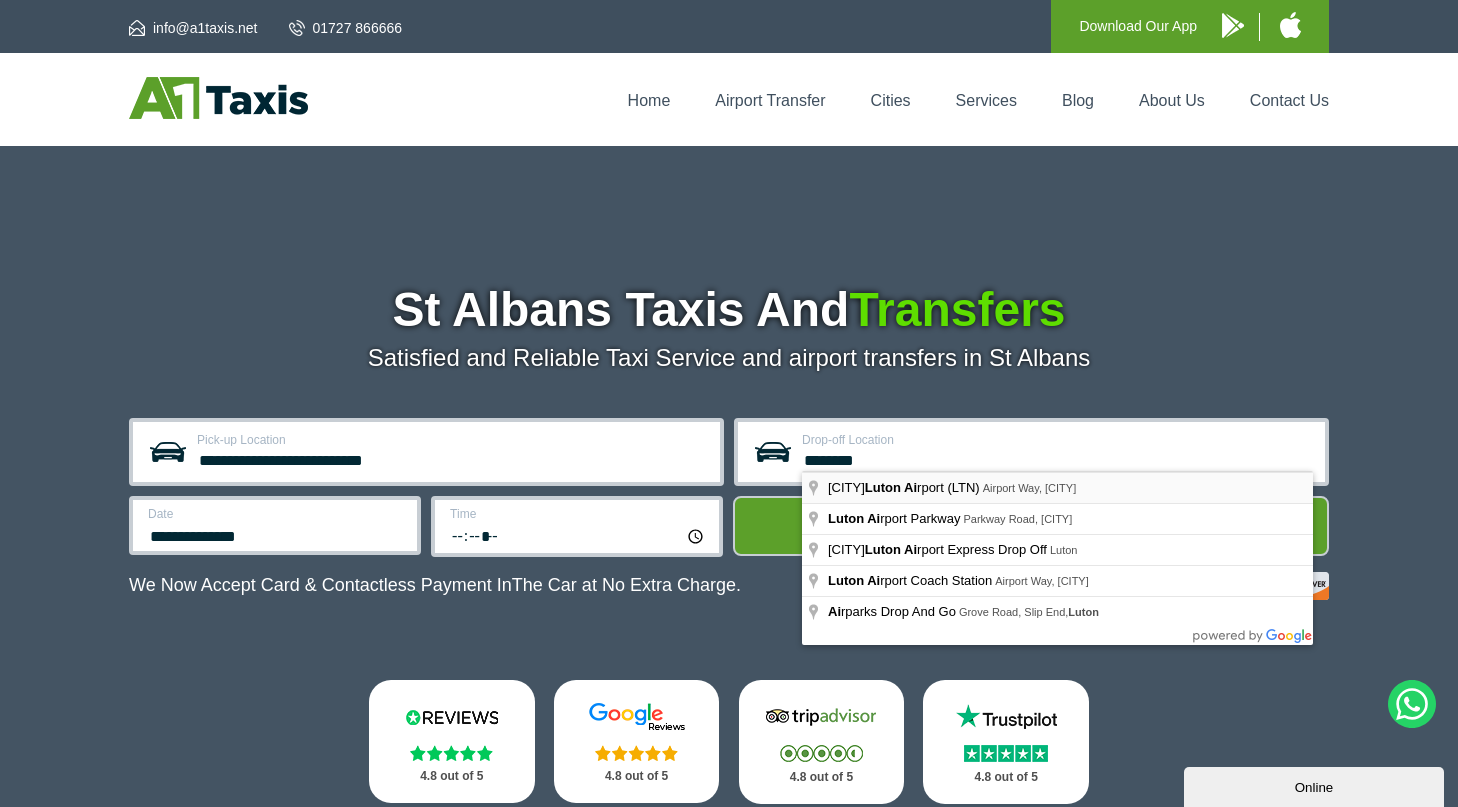 type on "**********" 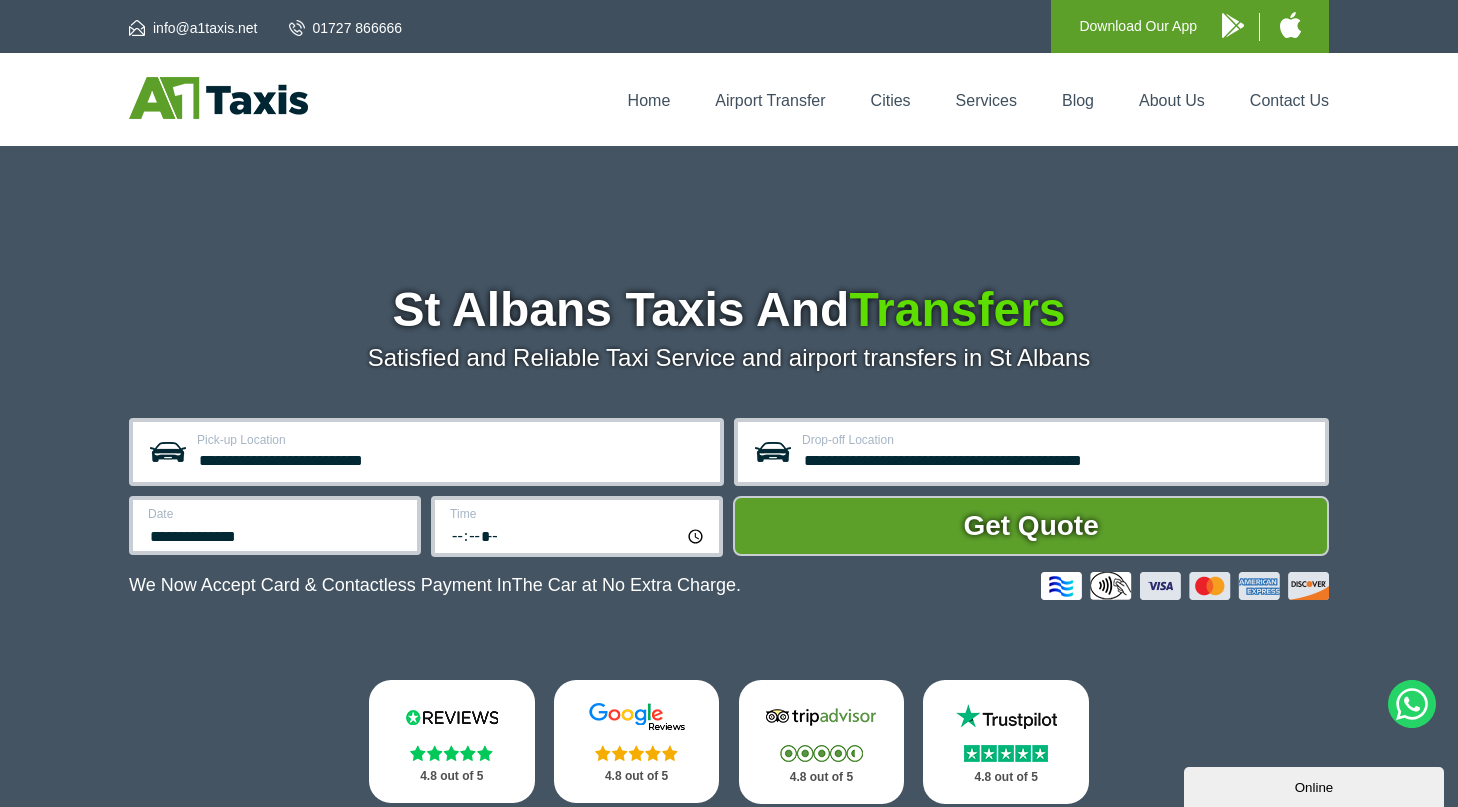 click on "**********" at bounding box center [275, 525] 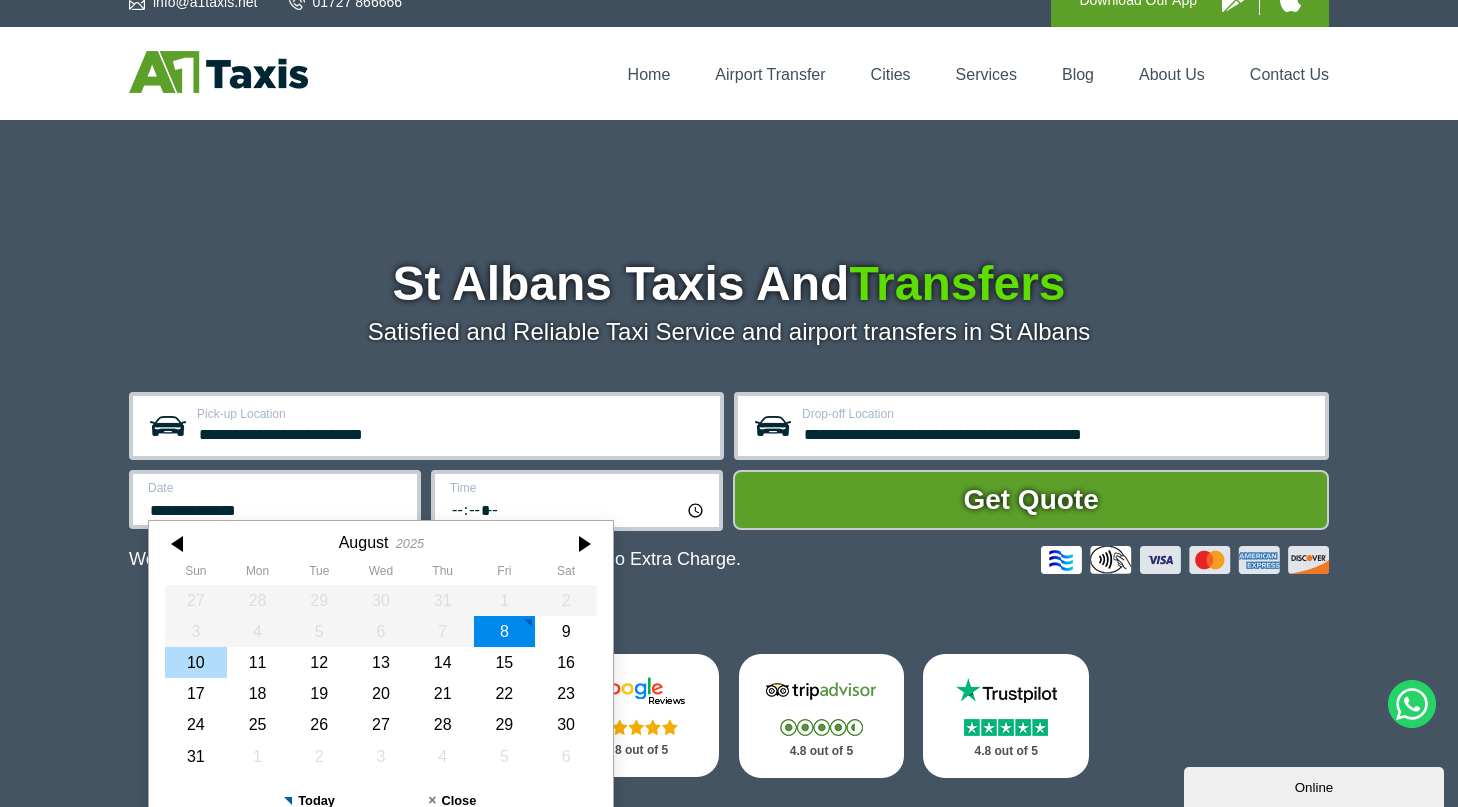 click on "10" at bounding box center (196, 662) 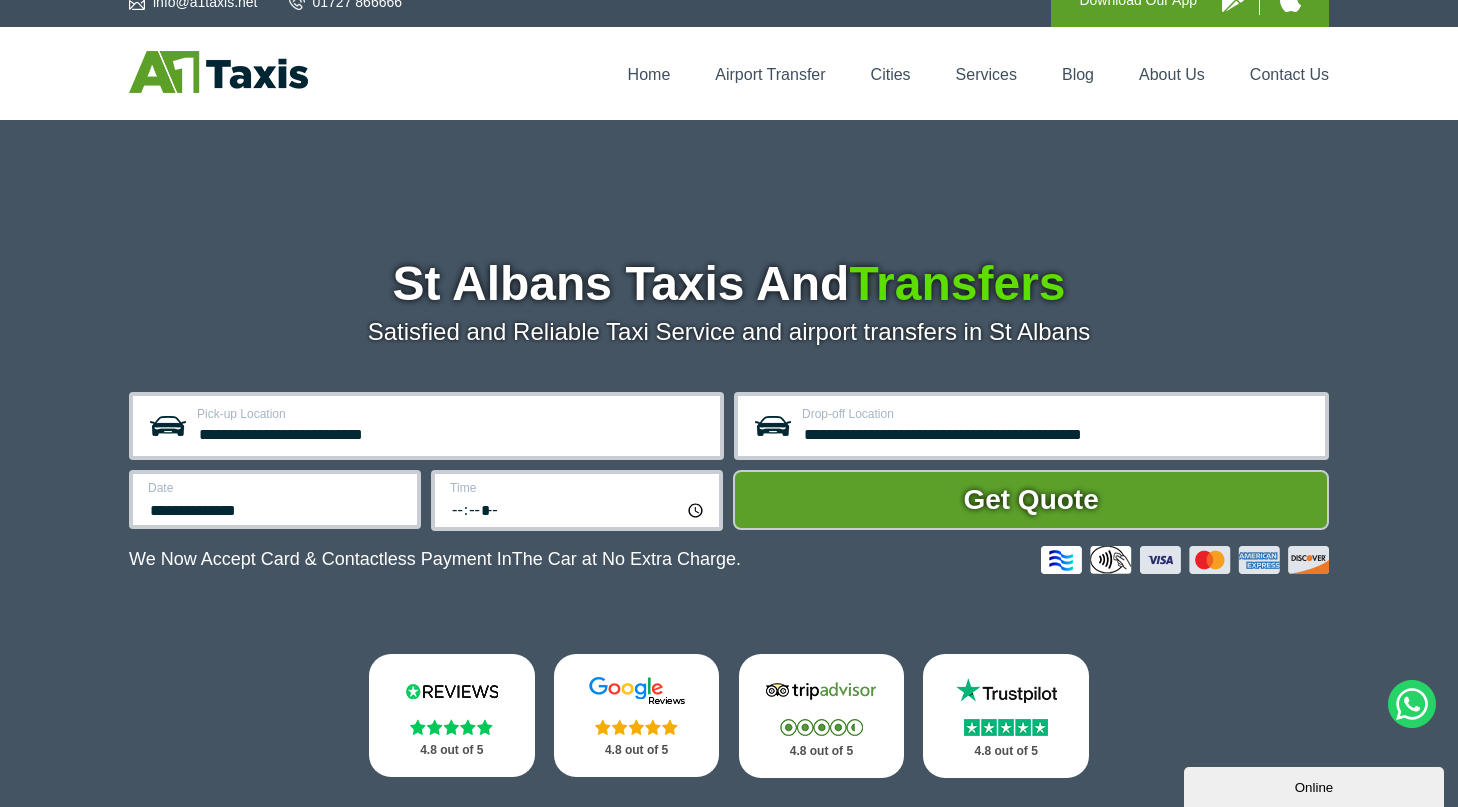 click on "*****" at bounding box center [578, 509] 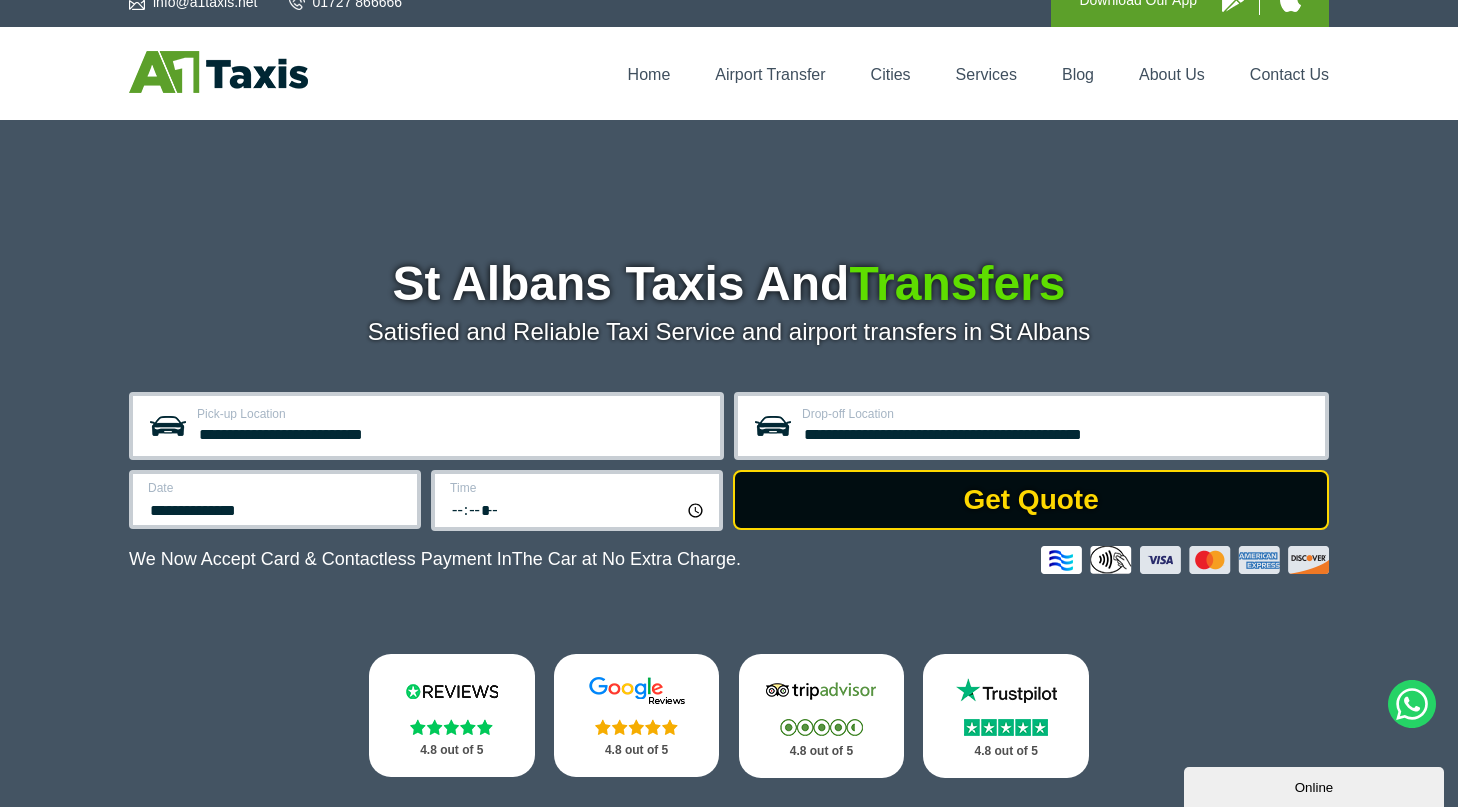type on "*****" 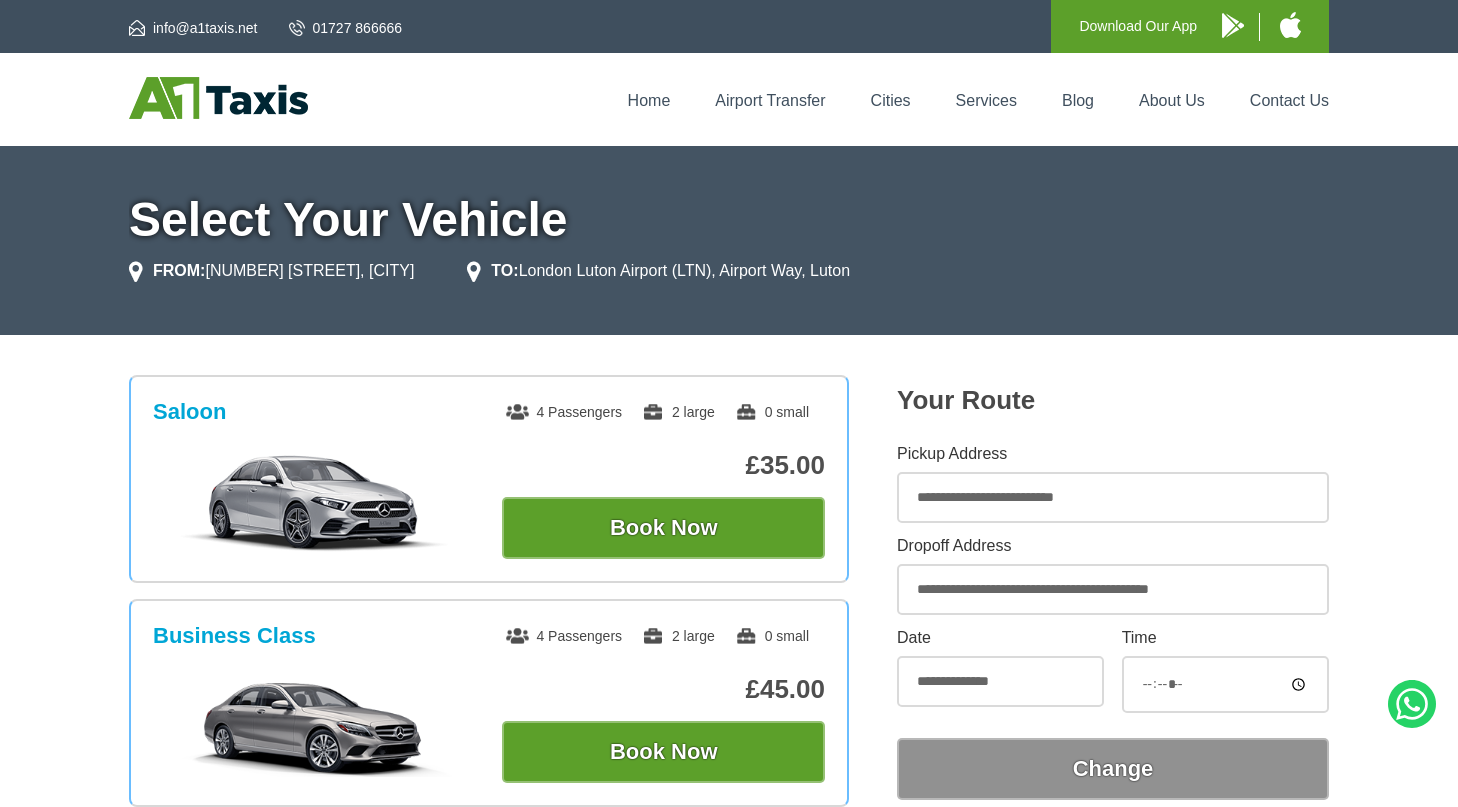 scroll, scrollTop: 0, scrollLeft: 0, axis: both 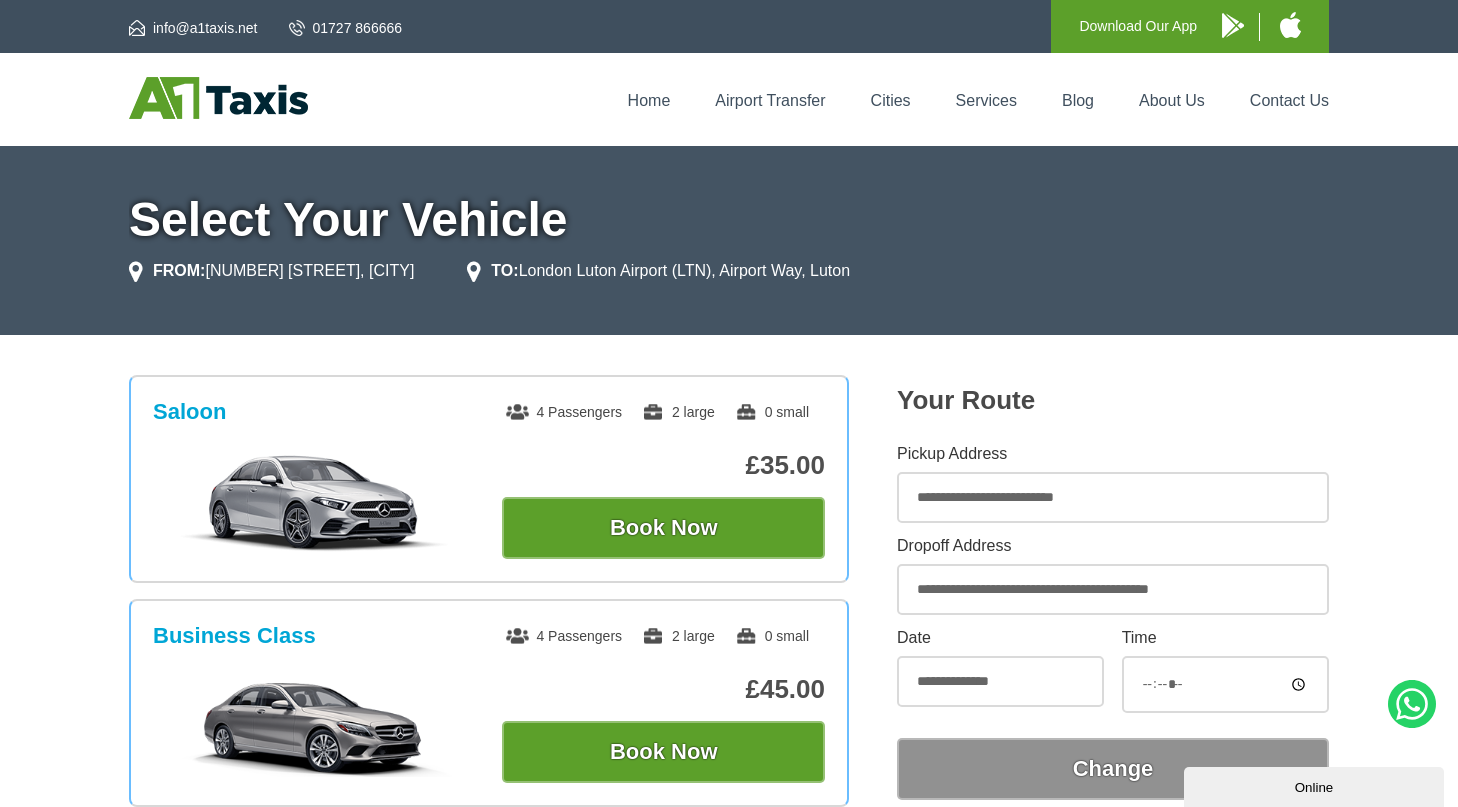 click on "*****" at bounding box center (1225, 684) 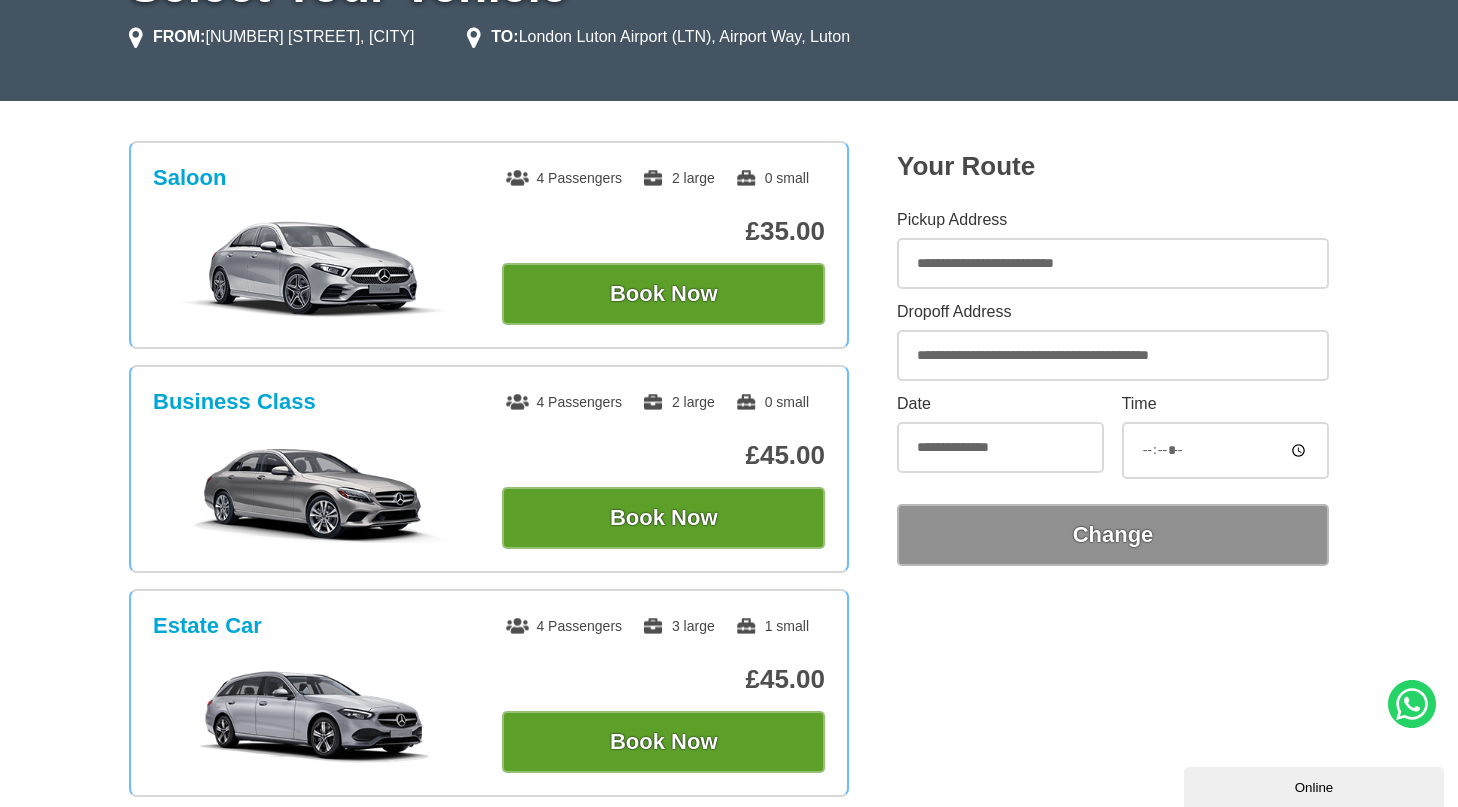scroll, scrollTop: 234, scrollLeft: 0, axis: vertical 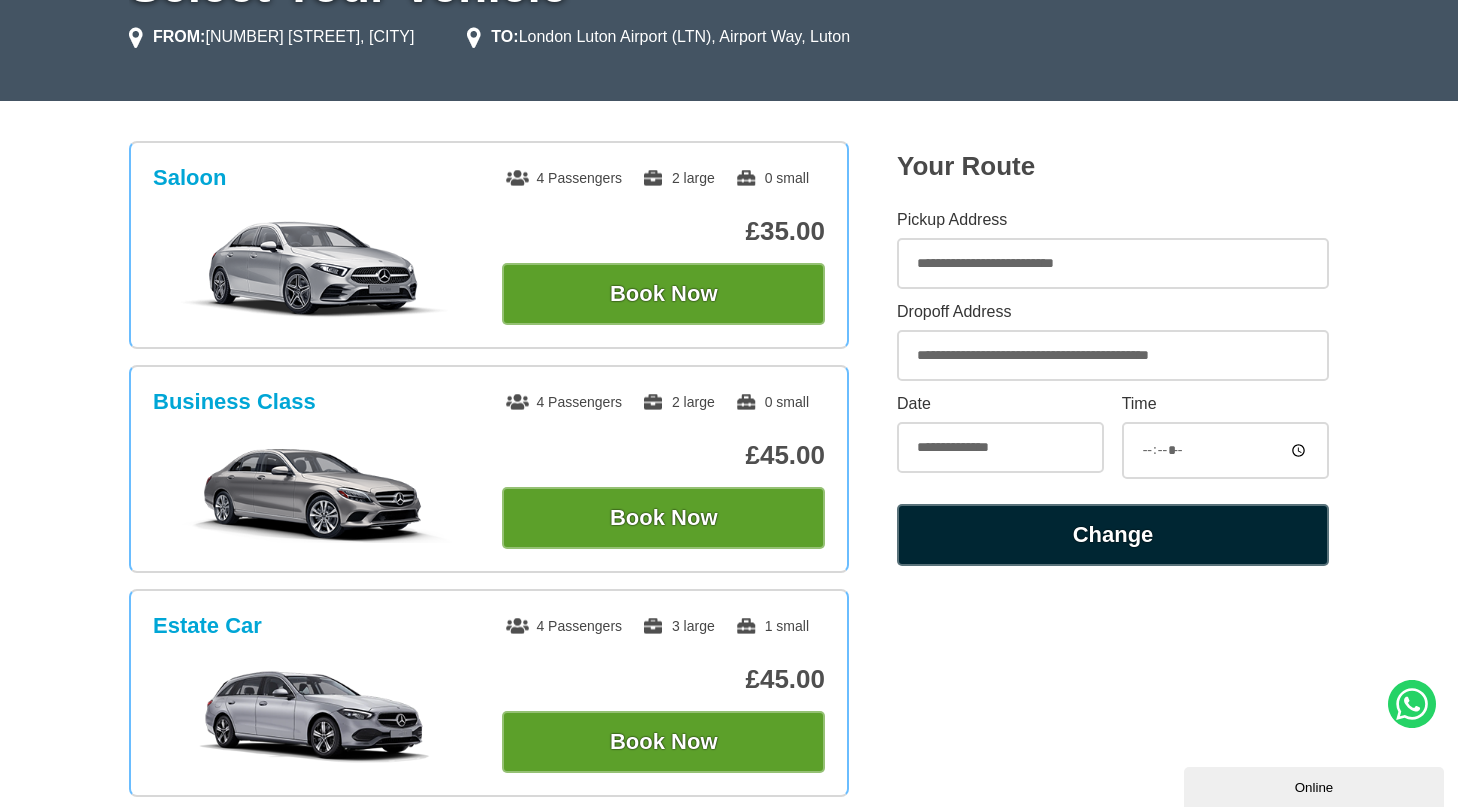type on "*****" 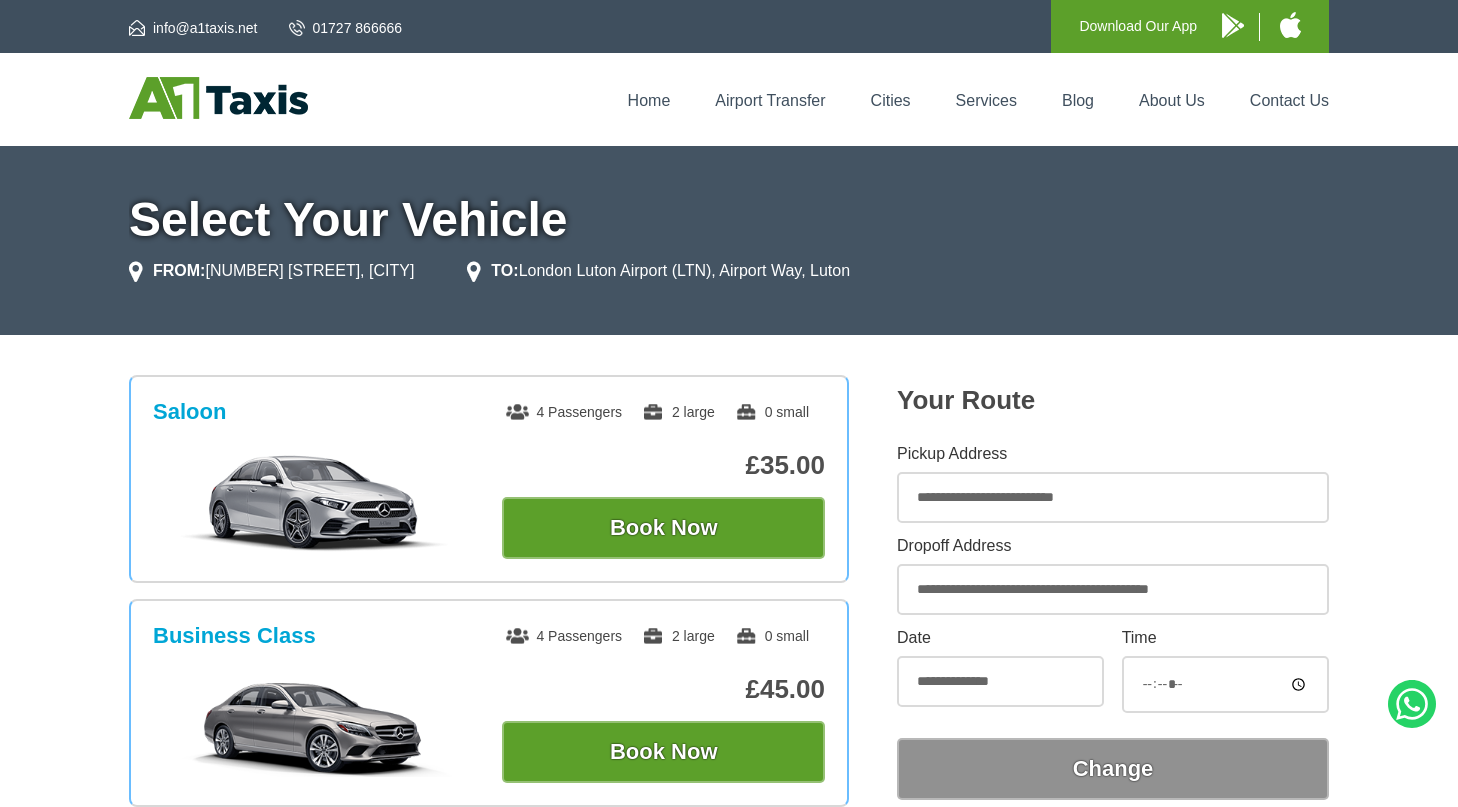 scroll, scrollTop: 0, scrollLeft: 0, axis: both 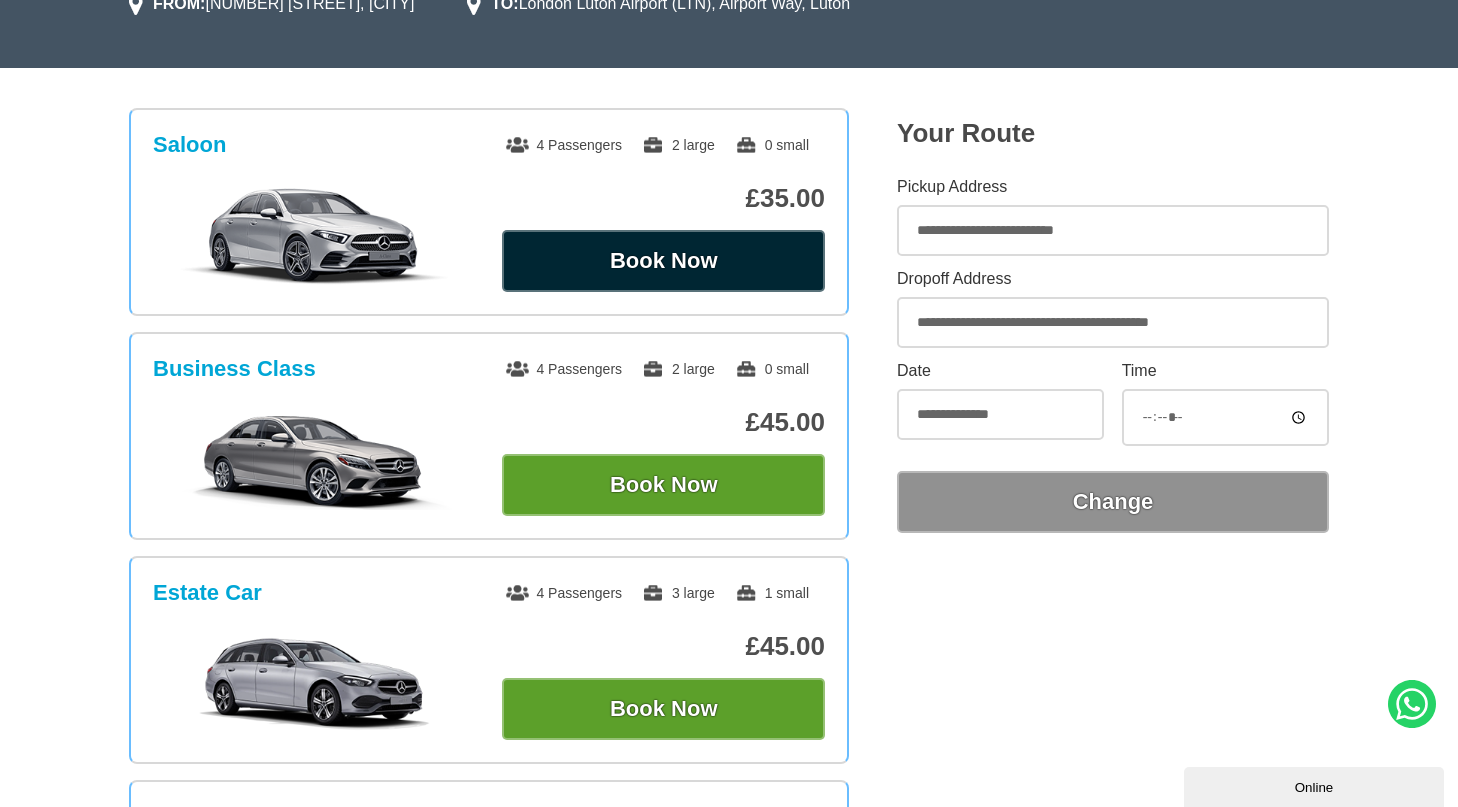 click on "Book Now" at bounding box center (663, 261) 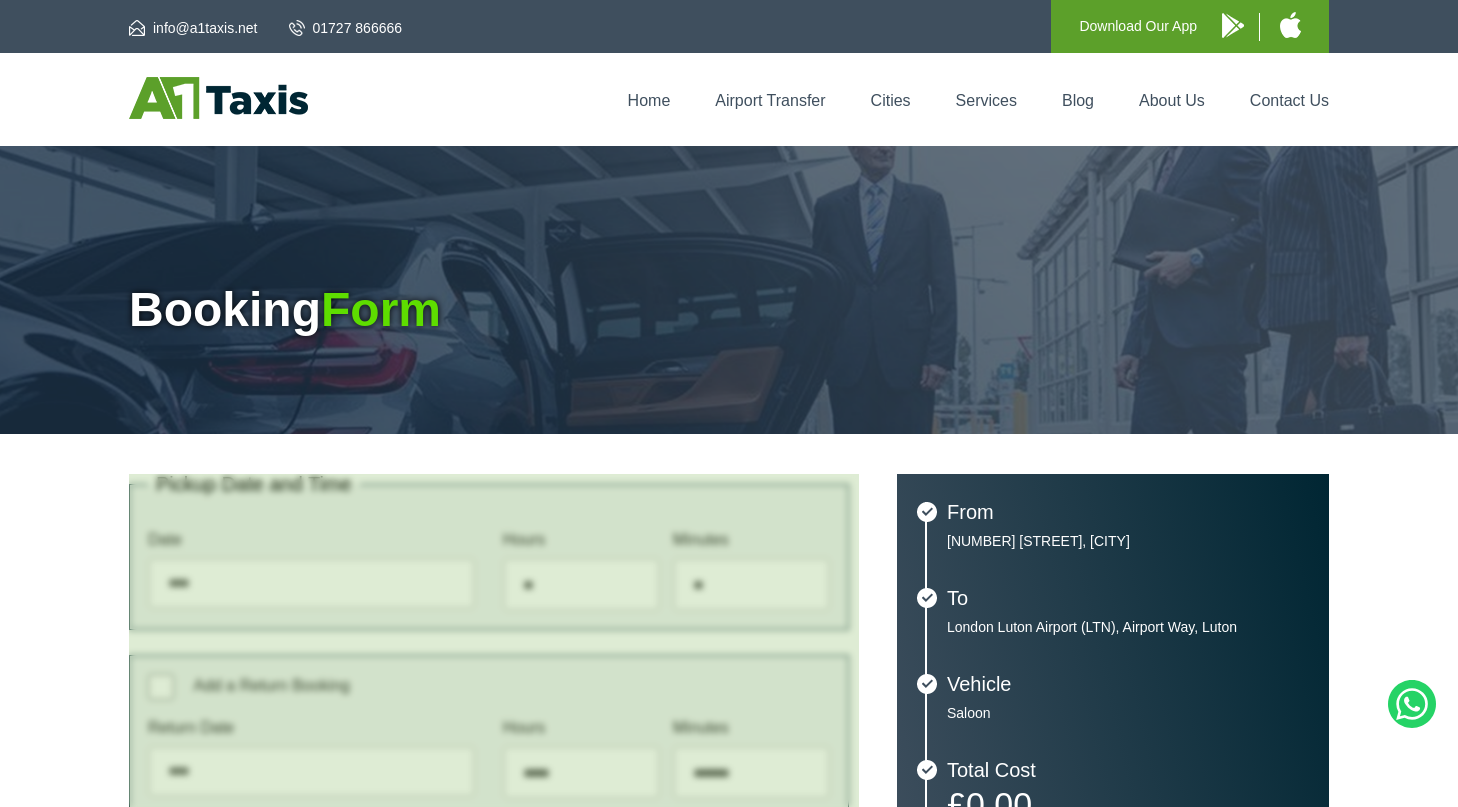 scroll, scrollTop: 0, scrollLeft: 0, axis: both 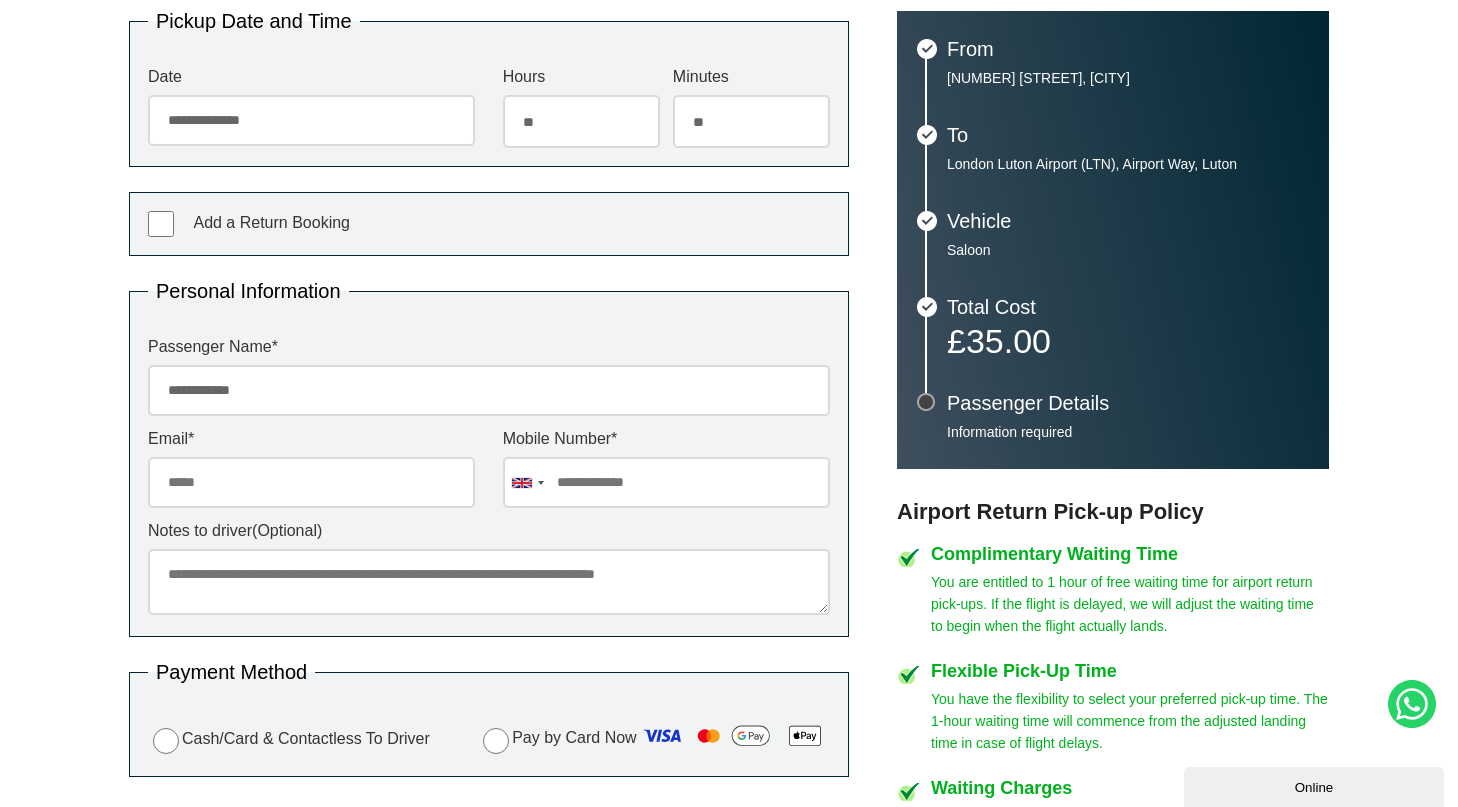 type on "**********" 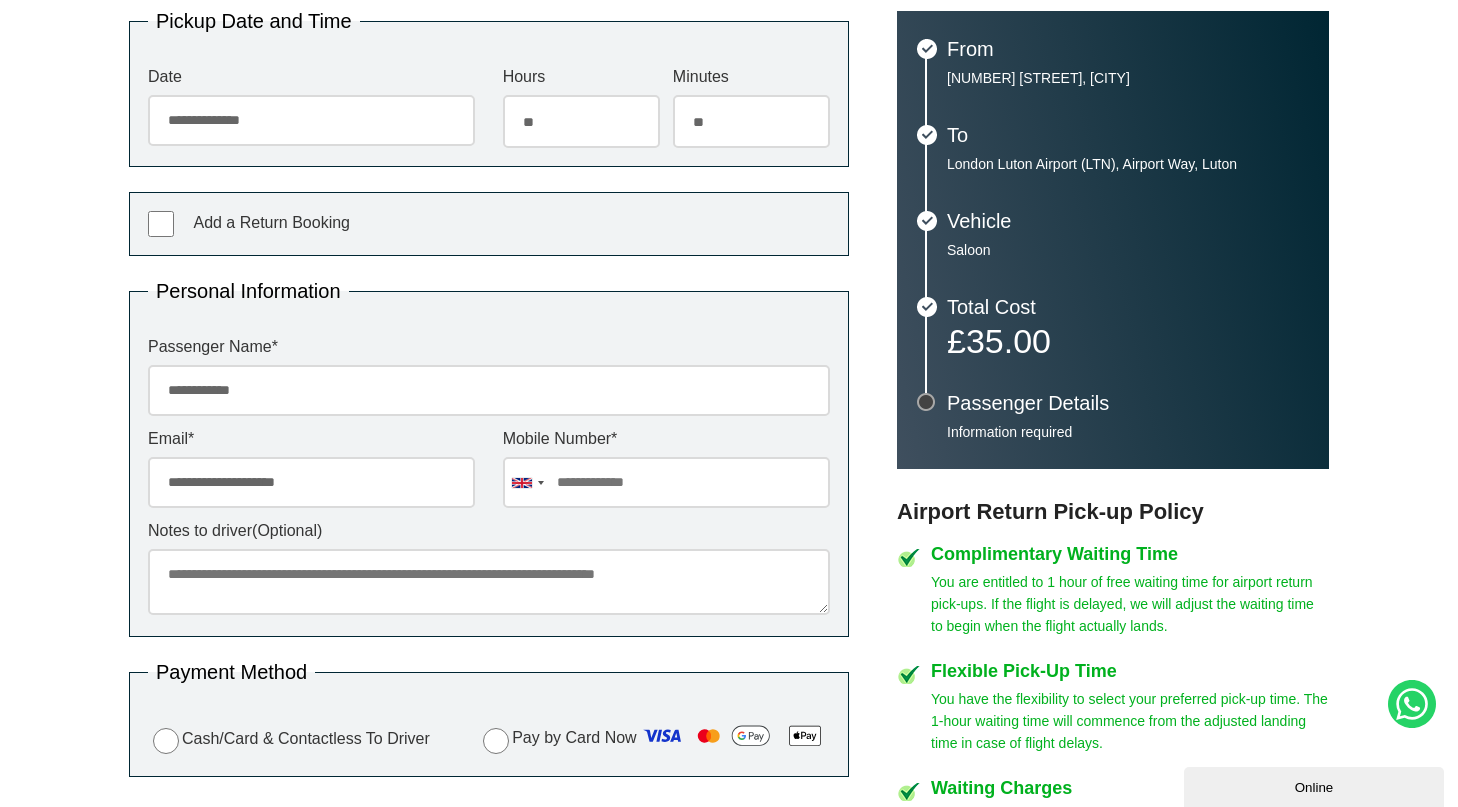type on "**********" 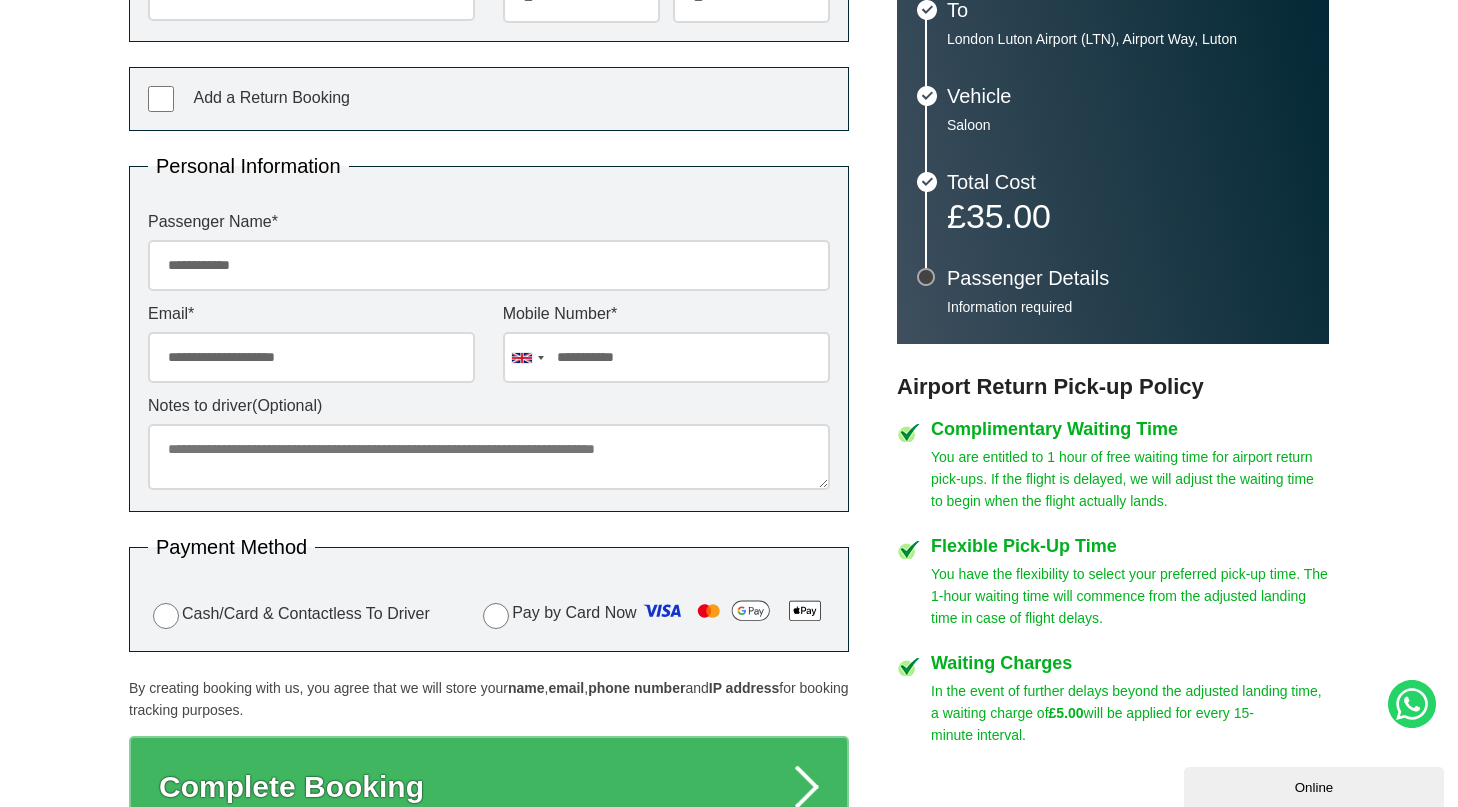 scroll, scrollTop: 740, scrollLeft: 0, axis: vertical 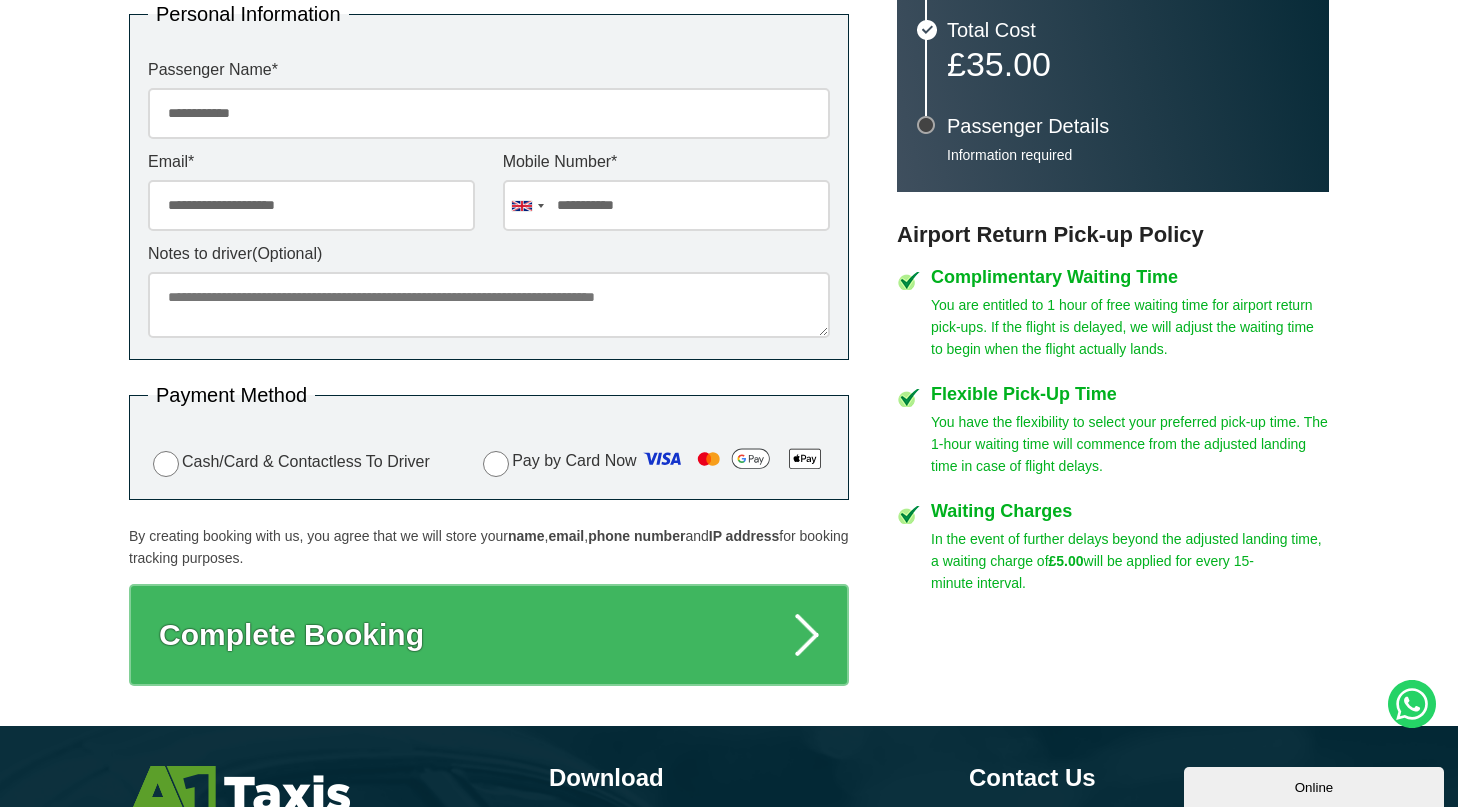 type on "**********" 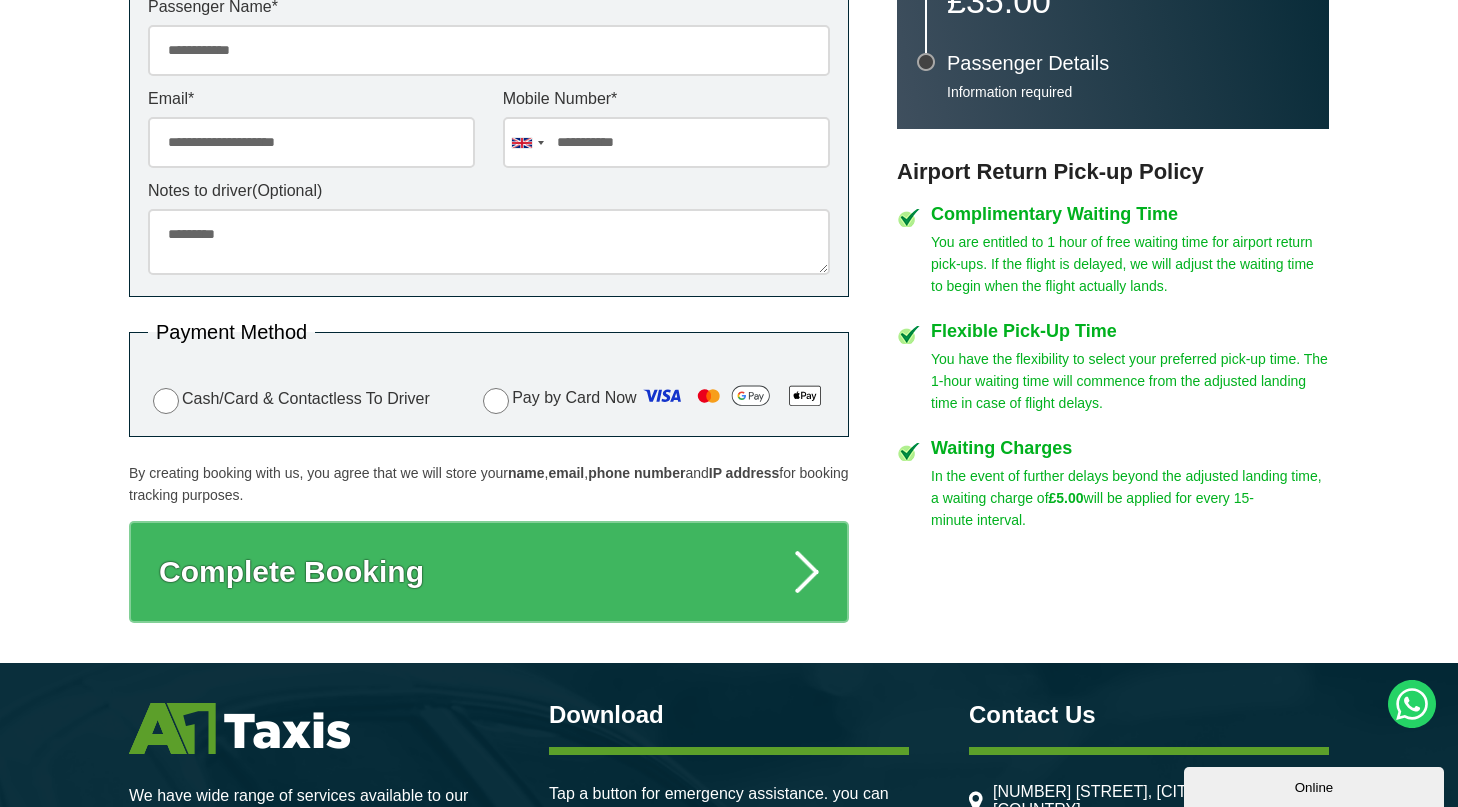 scroll, scrollTop: 803, scrollLeft: 0, axis: vertical 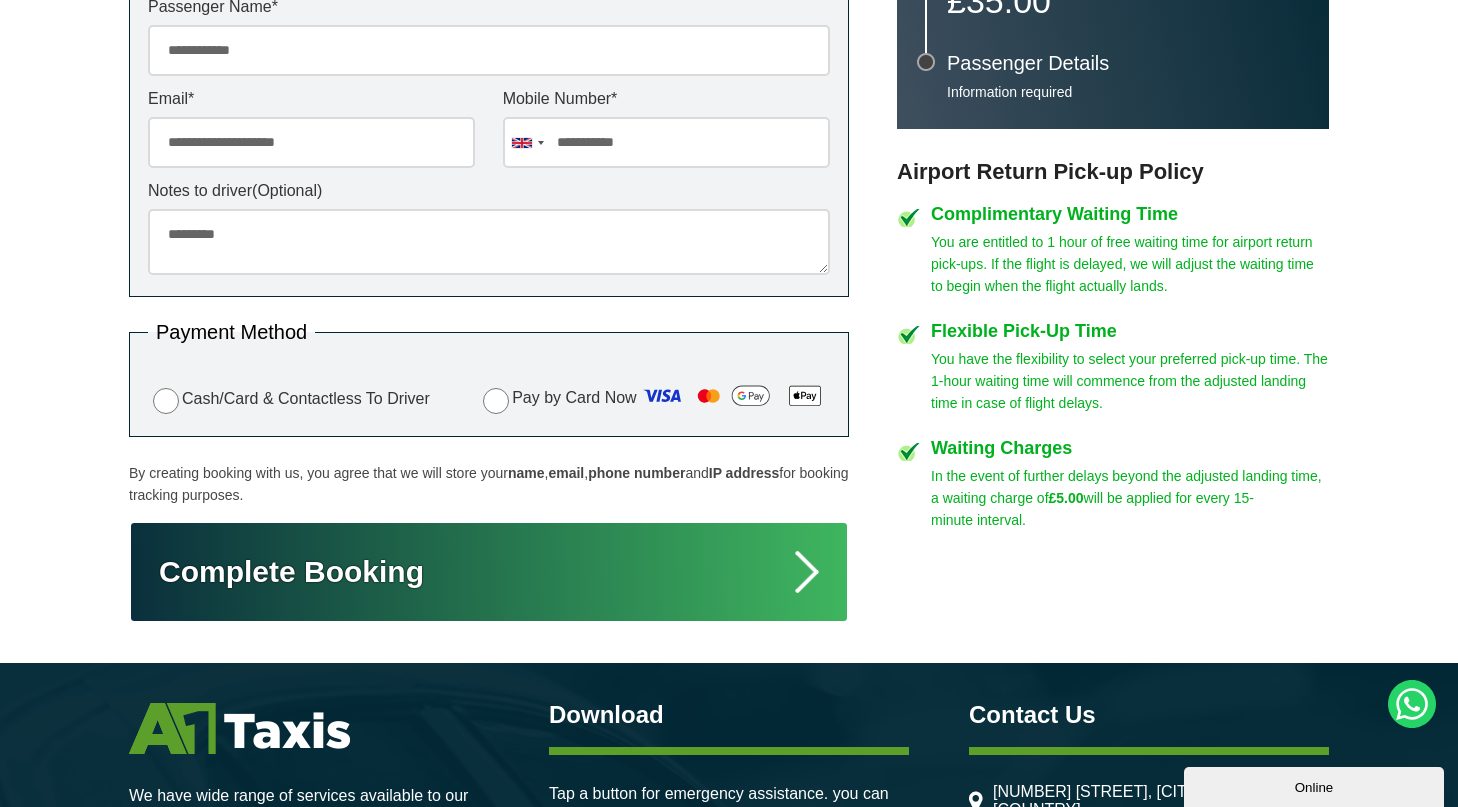 type on "*********" 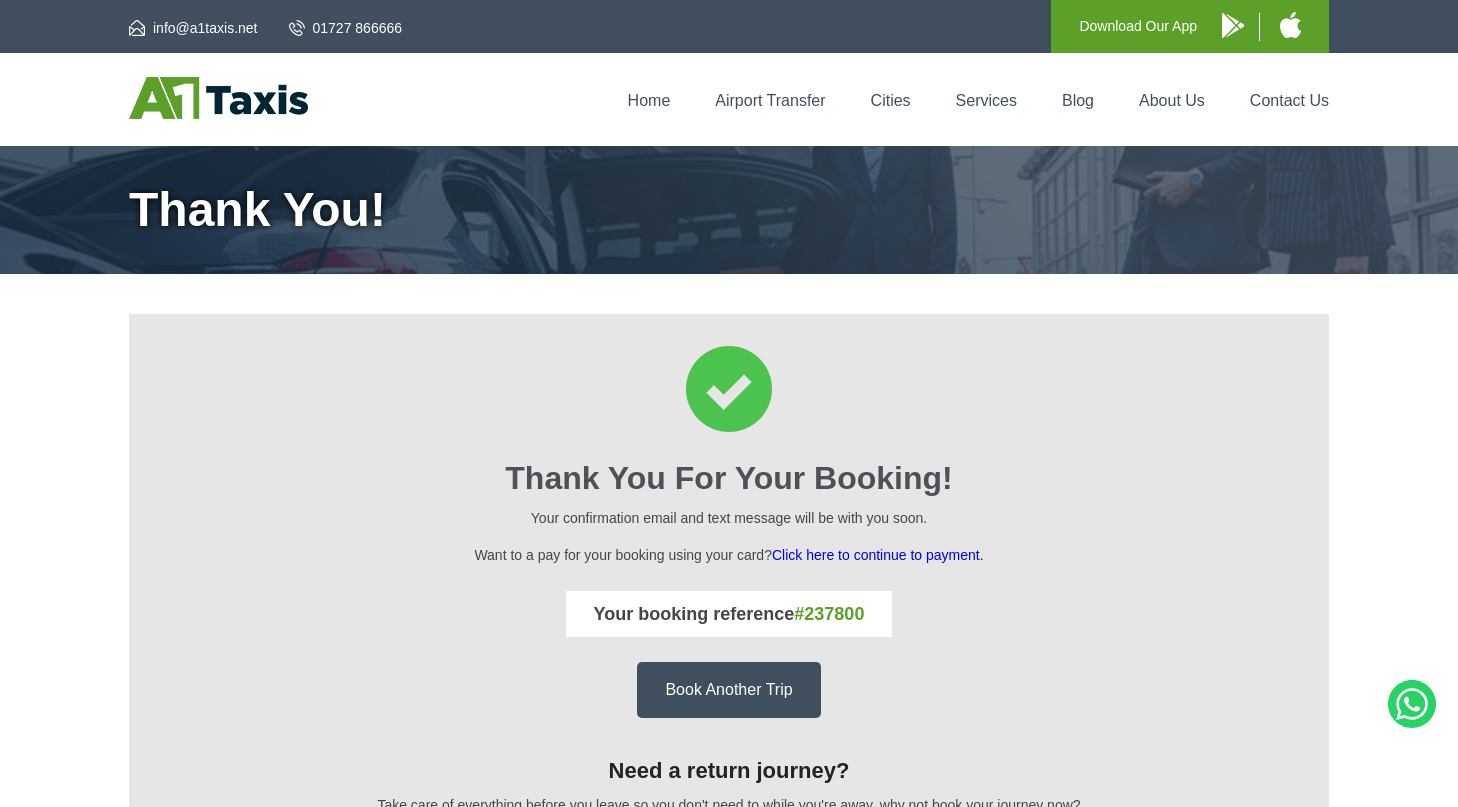 scroll, scrollTop: 0, scrollLeft: 0, axis: both 